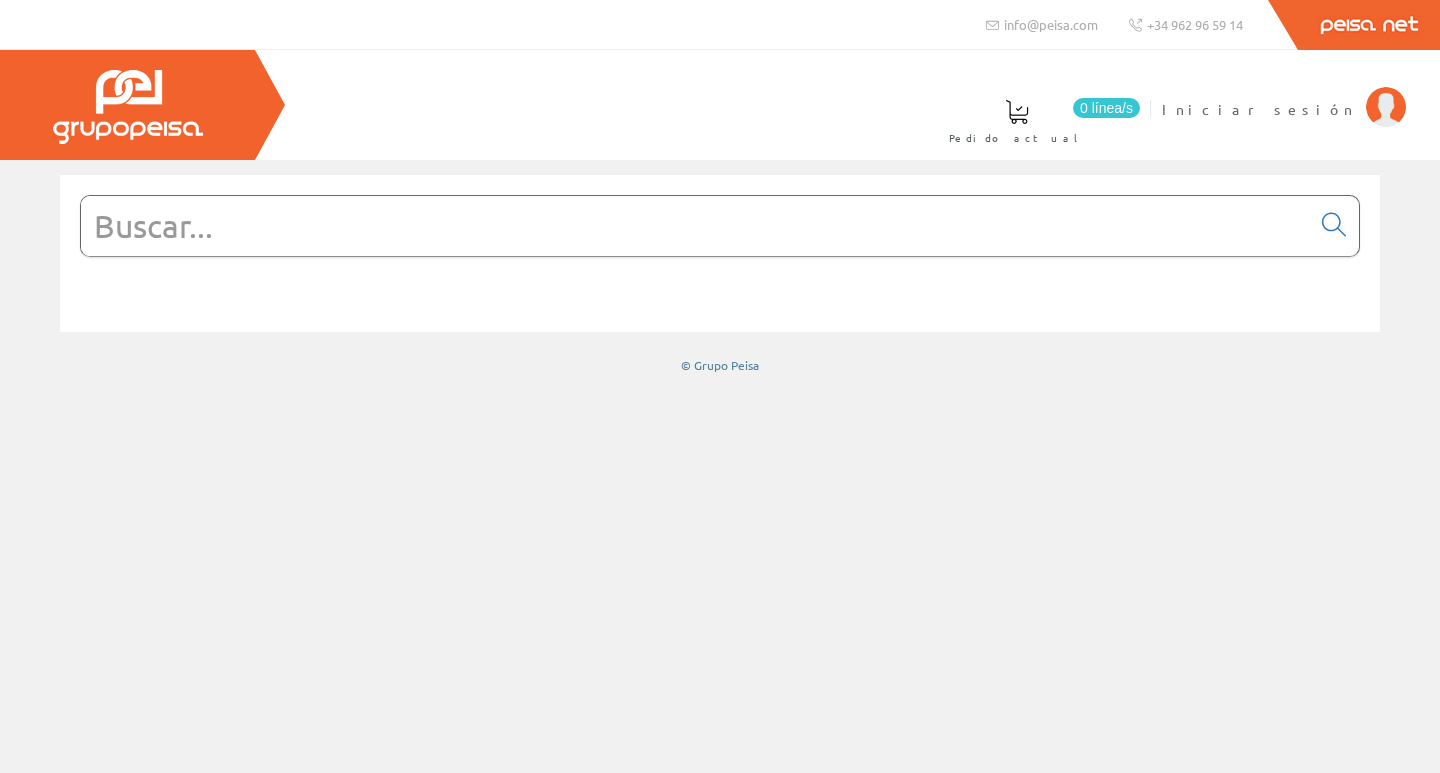 scroll, scrollTop: 0, scrollLeft: 0, axis: both 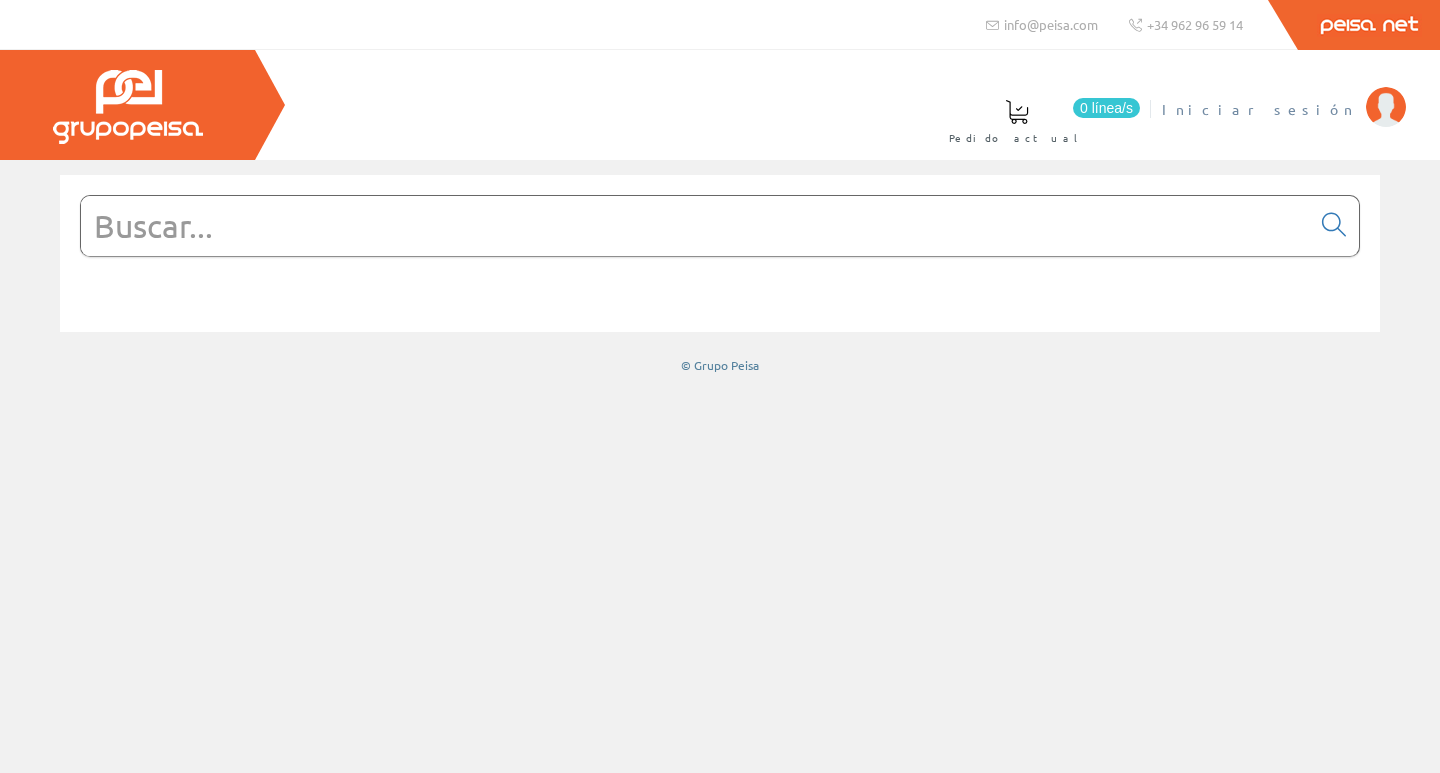 click on "Iniciar sesión" at bounding box center [1259, 109] 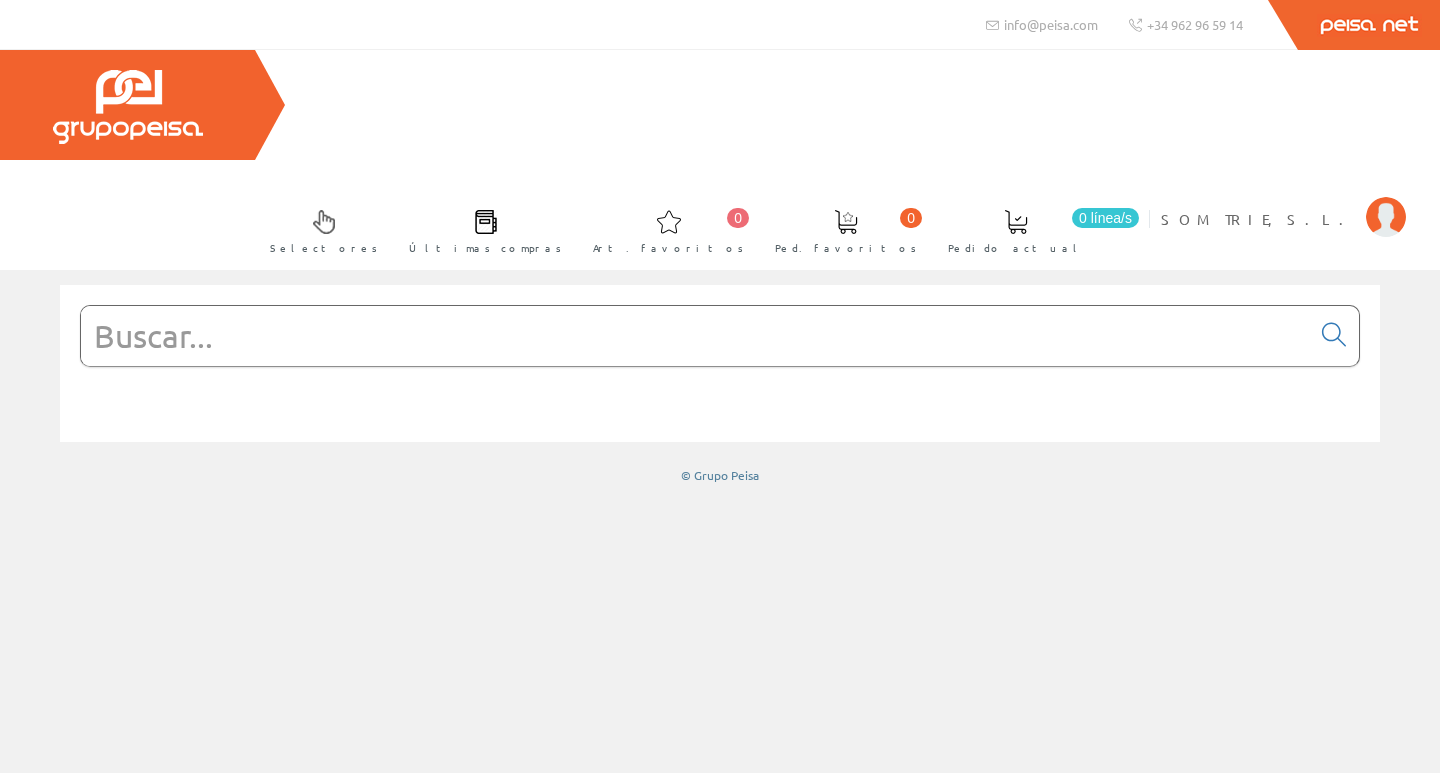 scroll, scrollTop: 0, scrollLeft: 0, axis: both 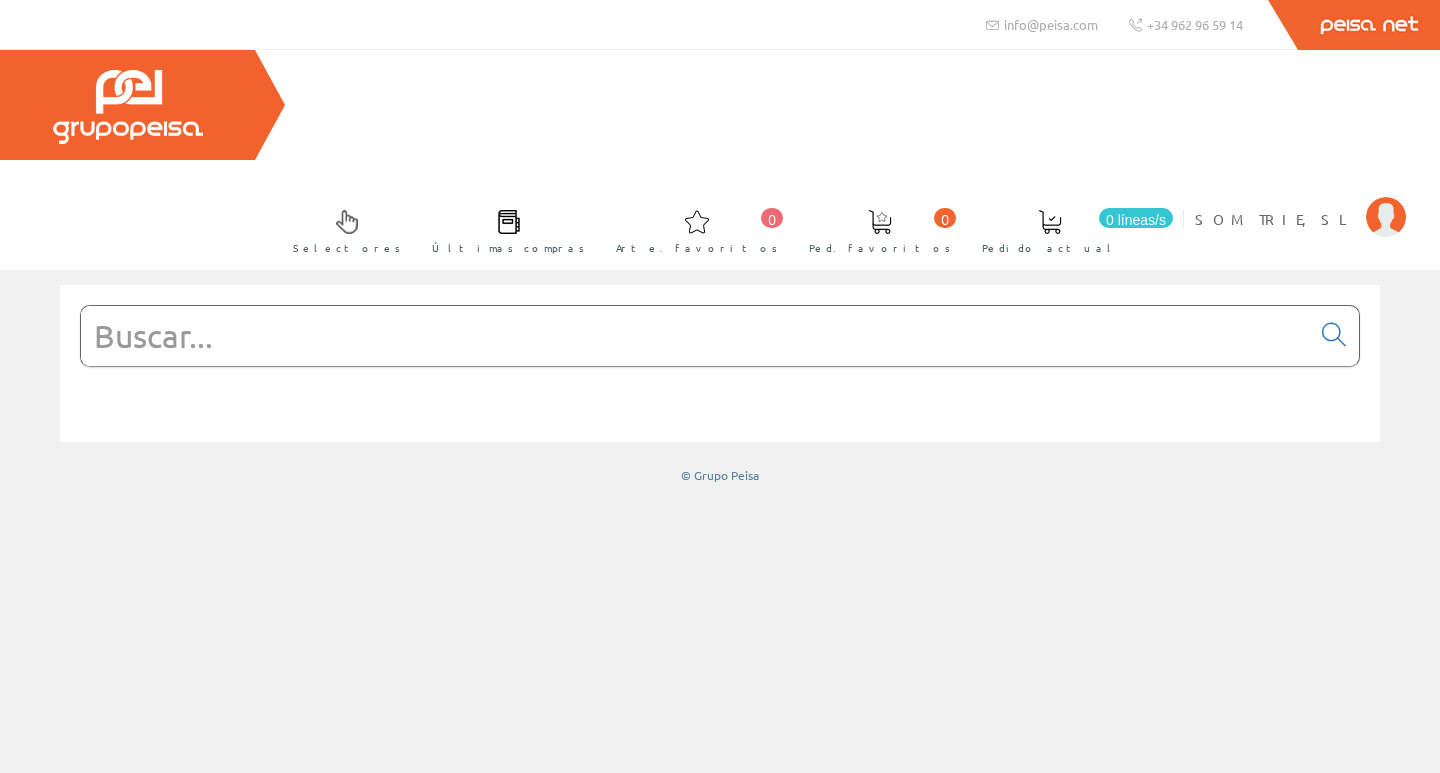 click at bounding box center (695, 336) 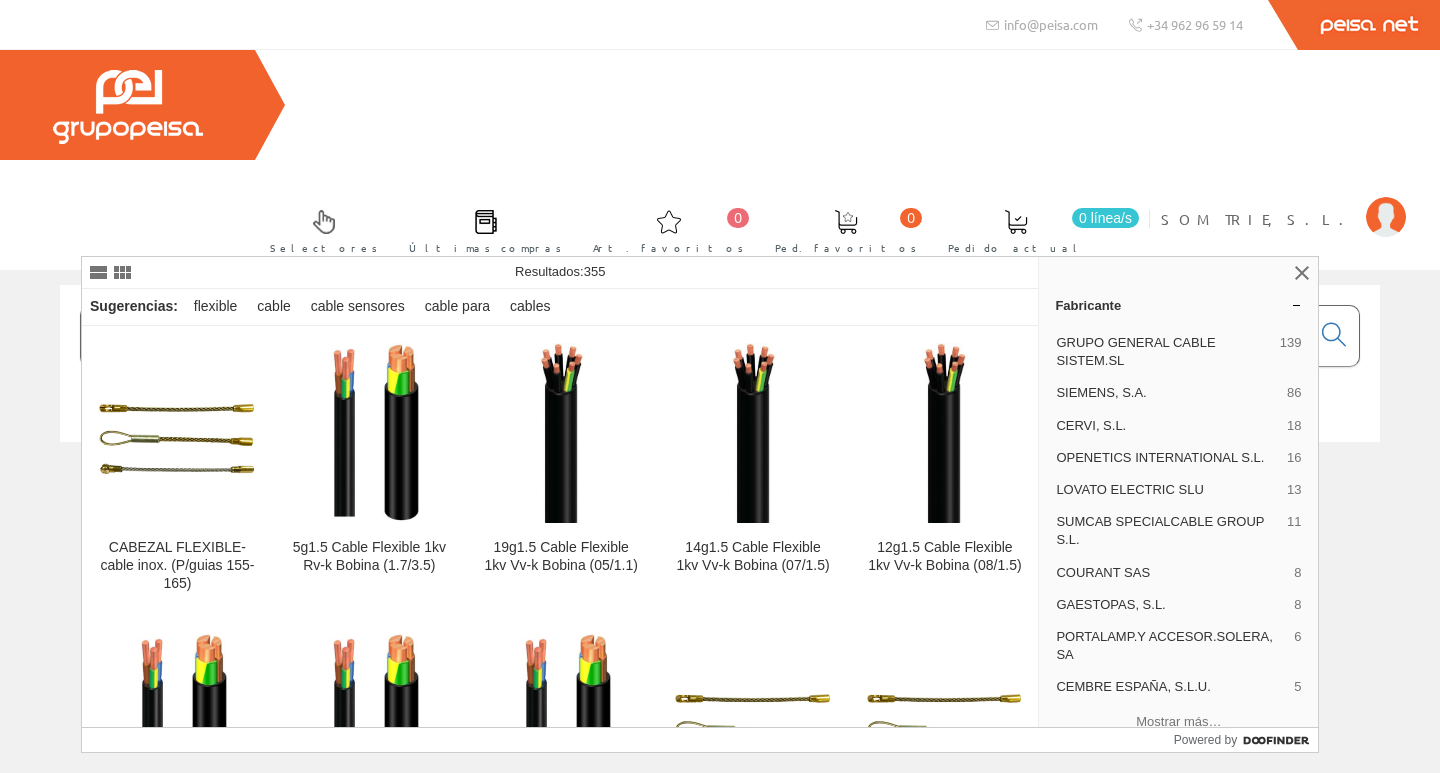 type on "cable flexible 1,5" 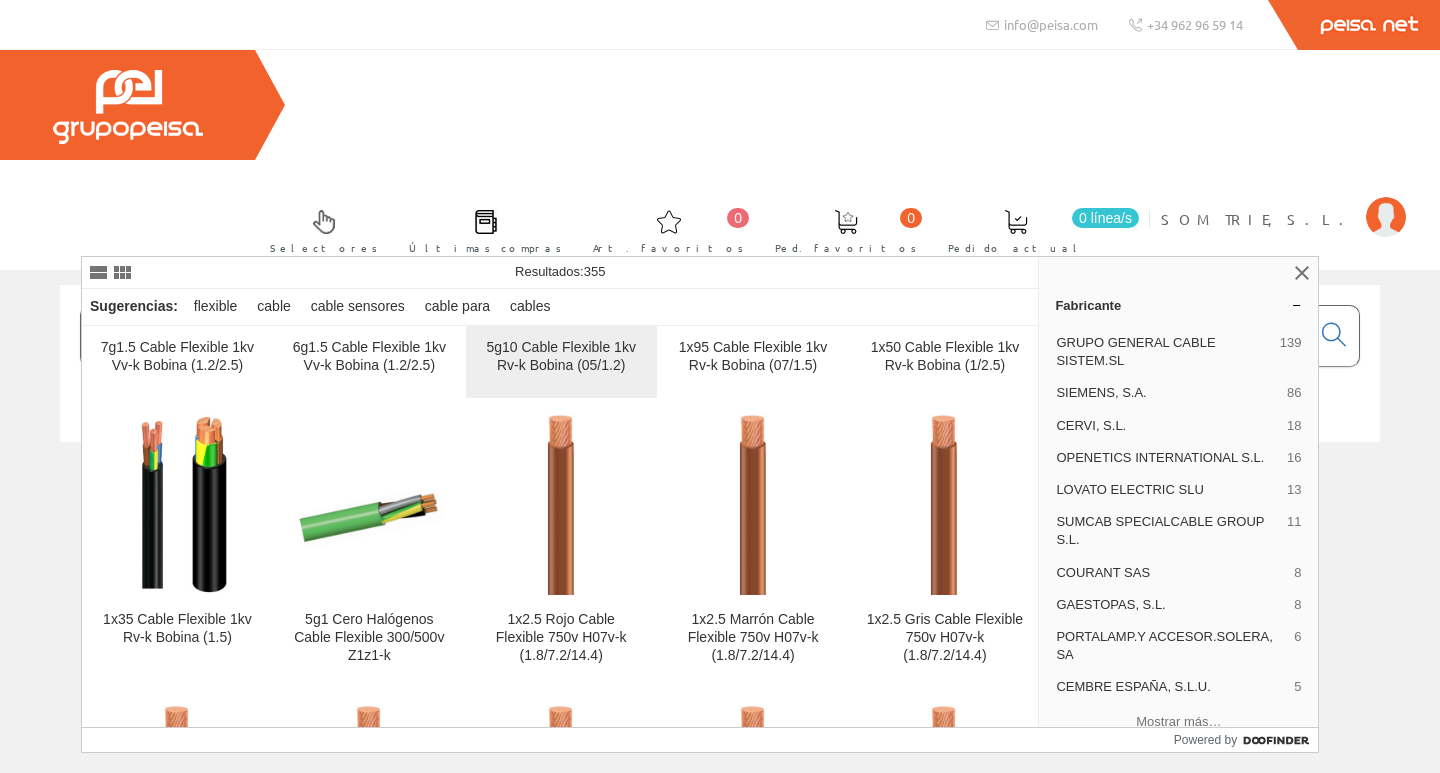 scroll, scrollTop: 1167, scrollLeft: 0, axis: vertical 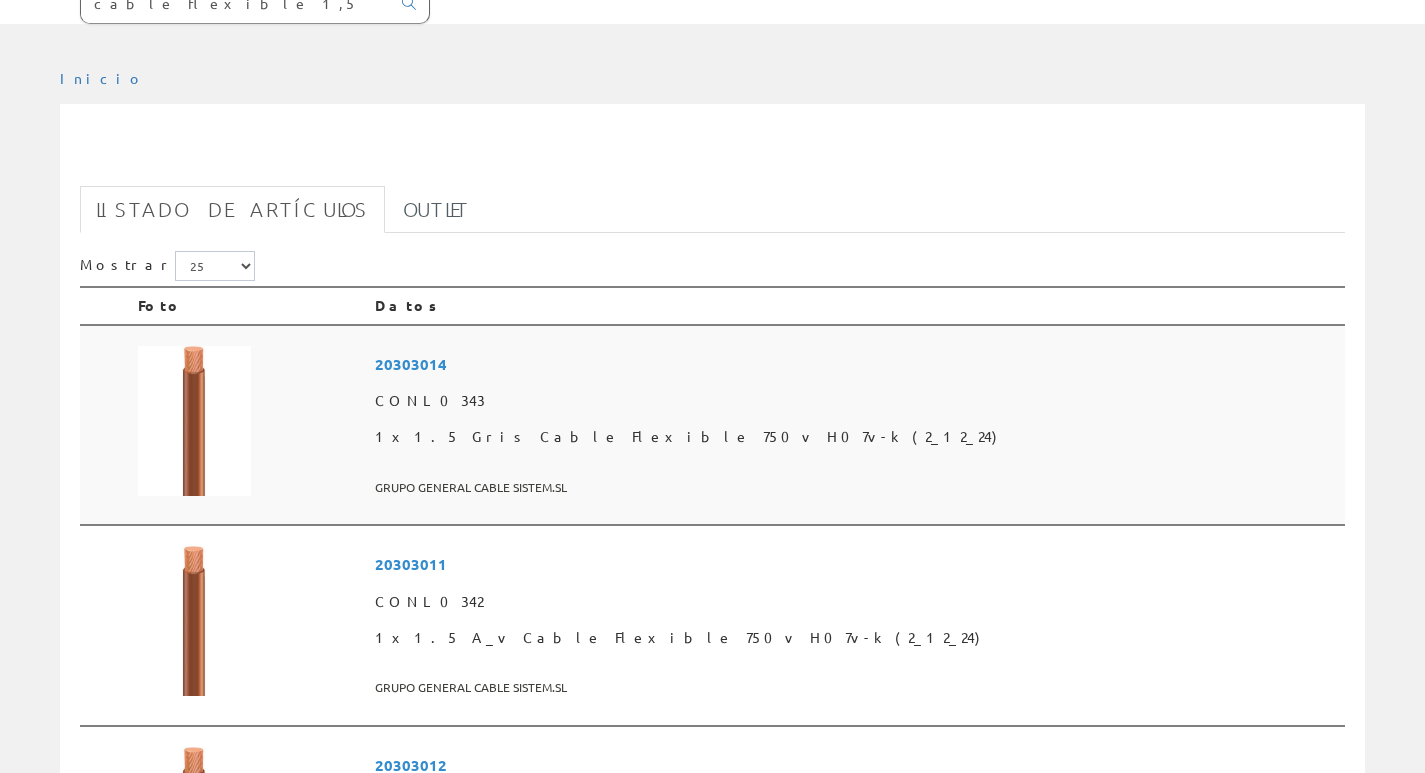 click on "20303014 CONL0343 1x1.5 Gris Cable Flexible 750v H07v-k (2_12_24) GRUPO GENERAL CABLE SISTEM.SL" at bounding box center (856, 425) 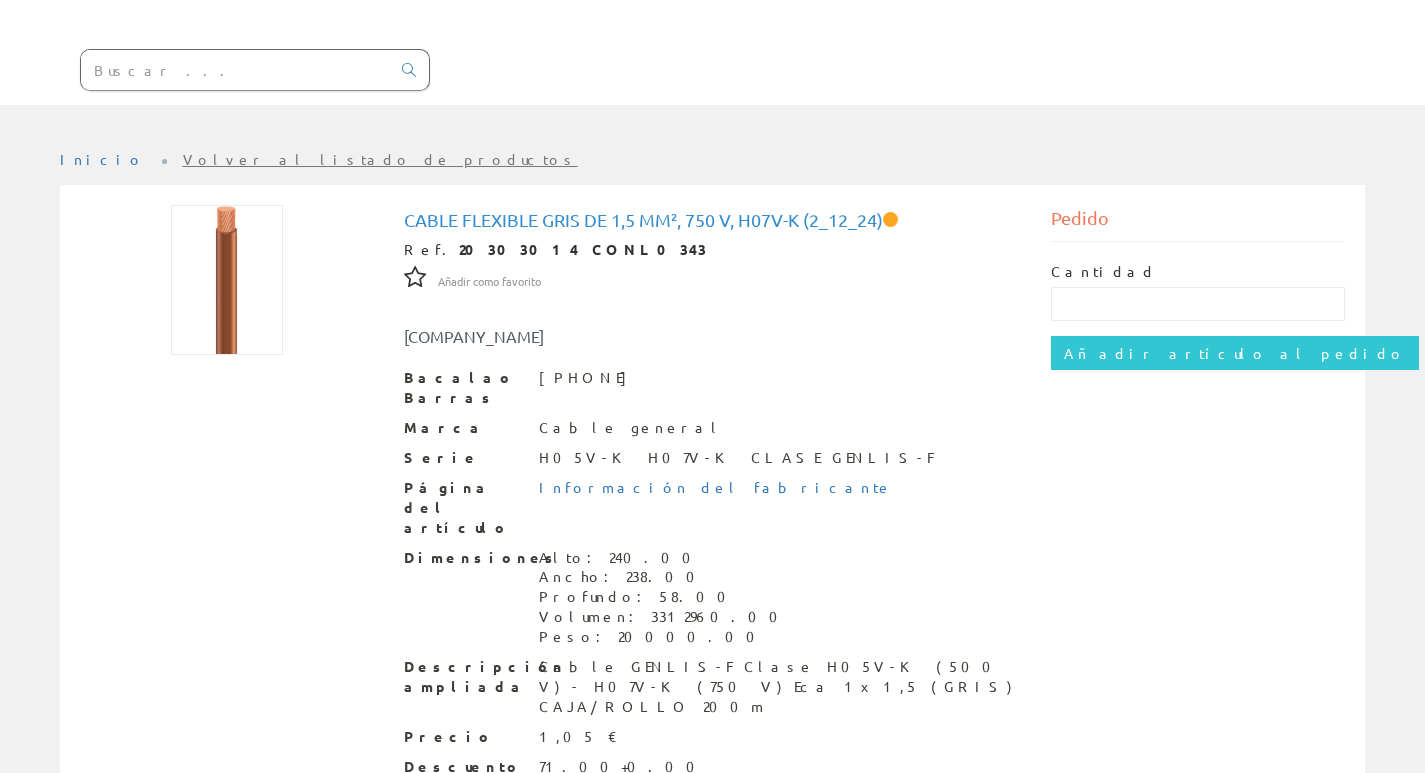 scroll, scrollTop: 99, scrollLeft: 0, axis: vertical 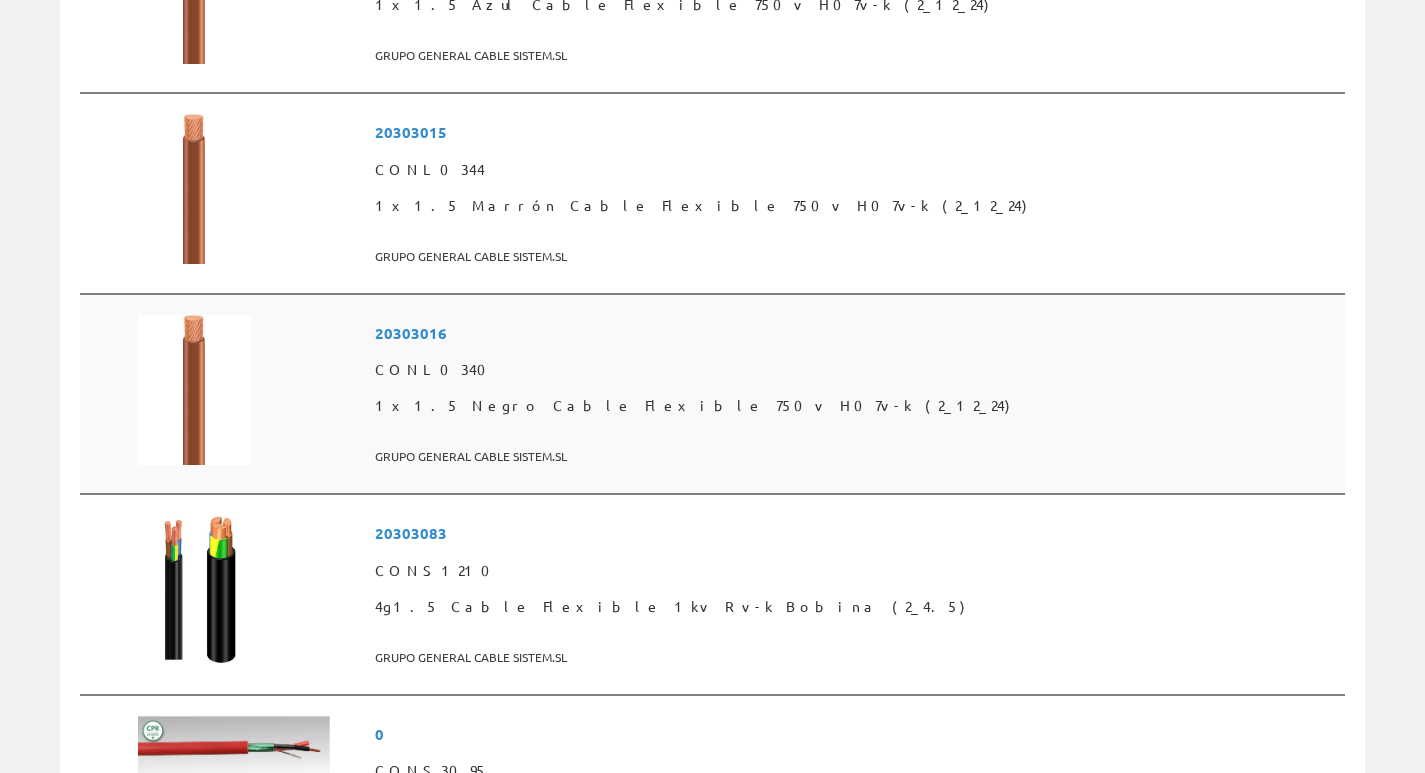 click on "1x1.5 Negro Cable Flexible 750v H07v-k (2_12_24)" at bounding box center (856, 406) 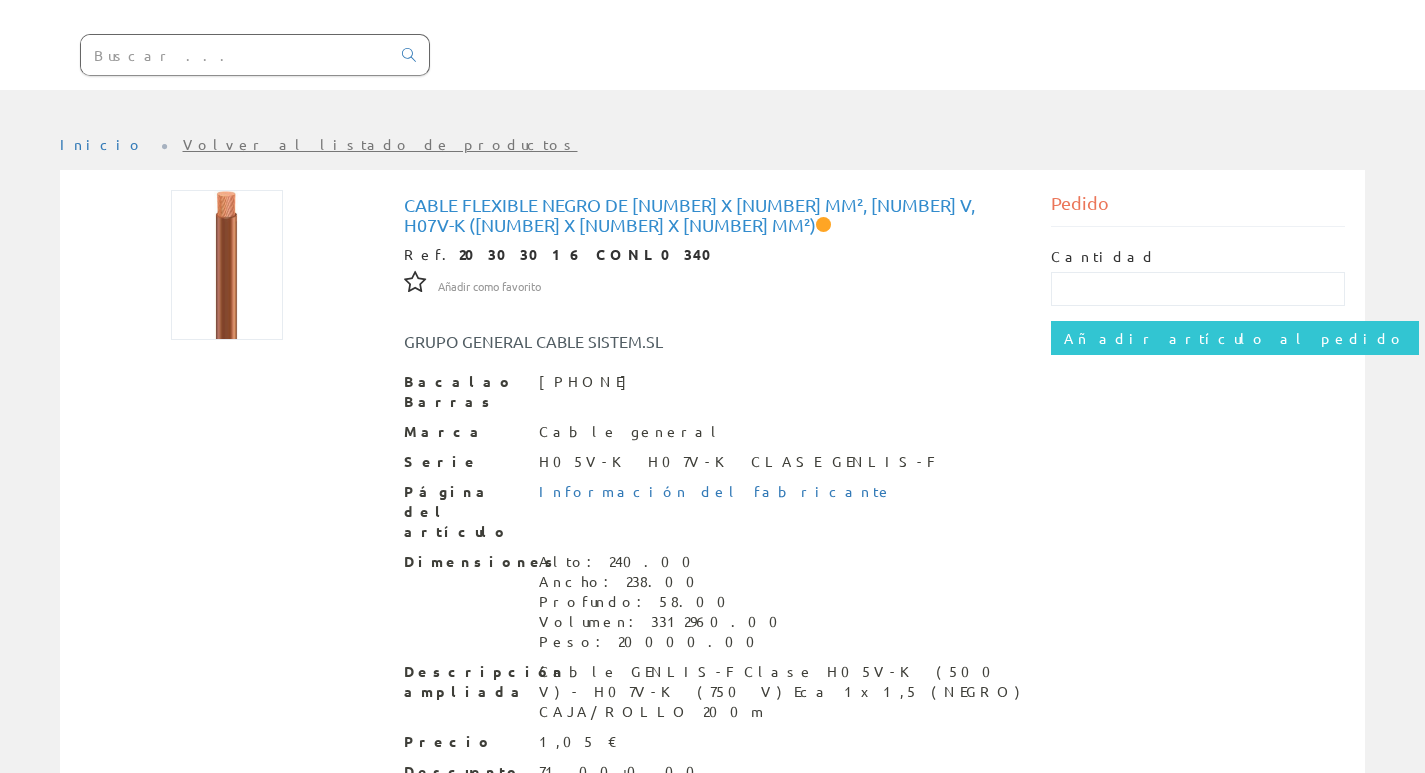 scroll, scrollTop: 0, scrollLeft: 0, axis: both 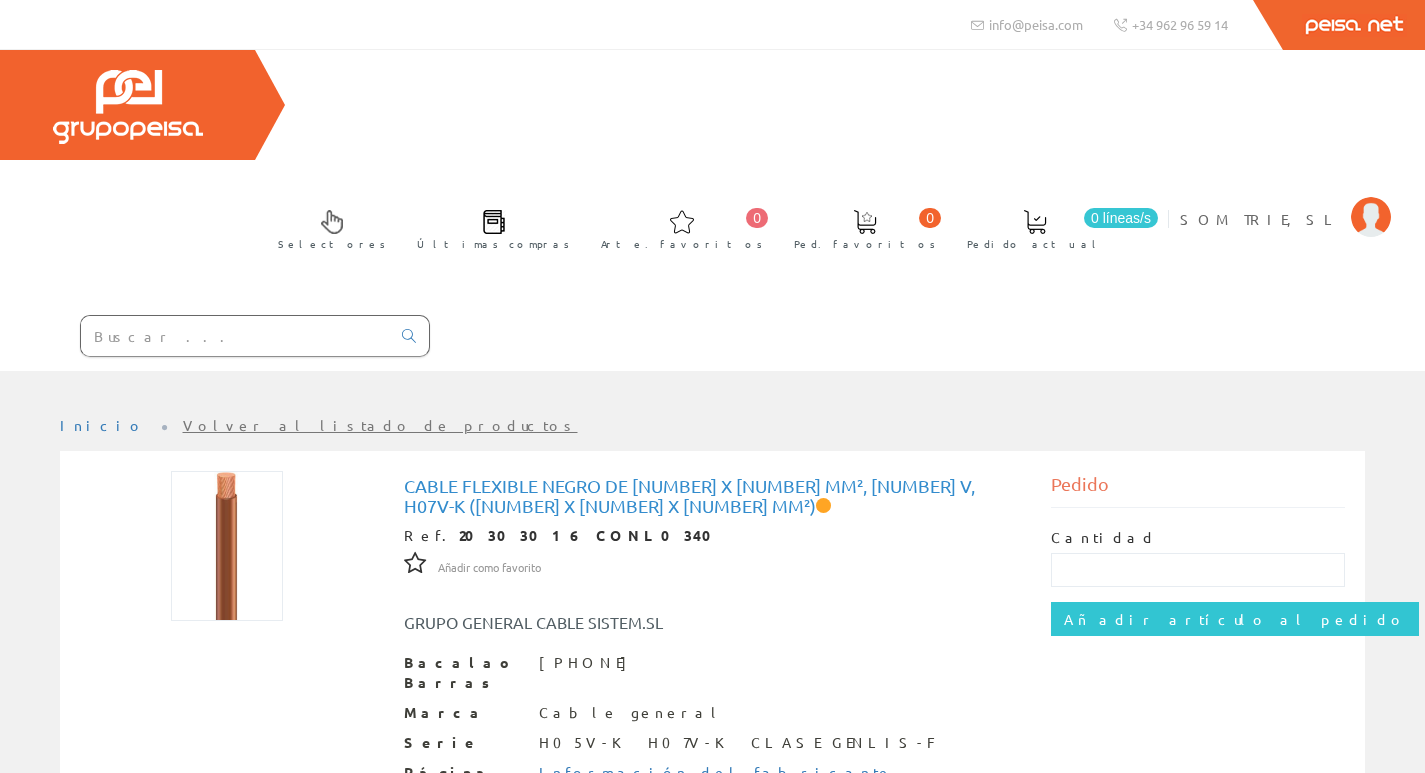 click at bounding box center (235, 336) 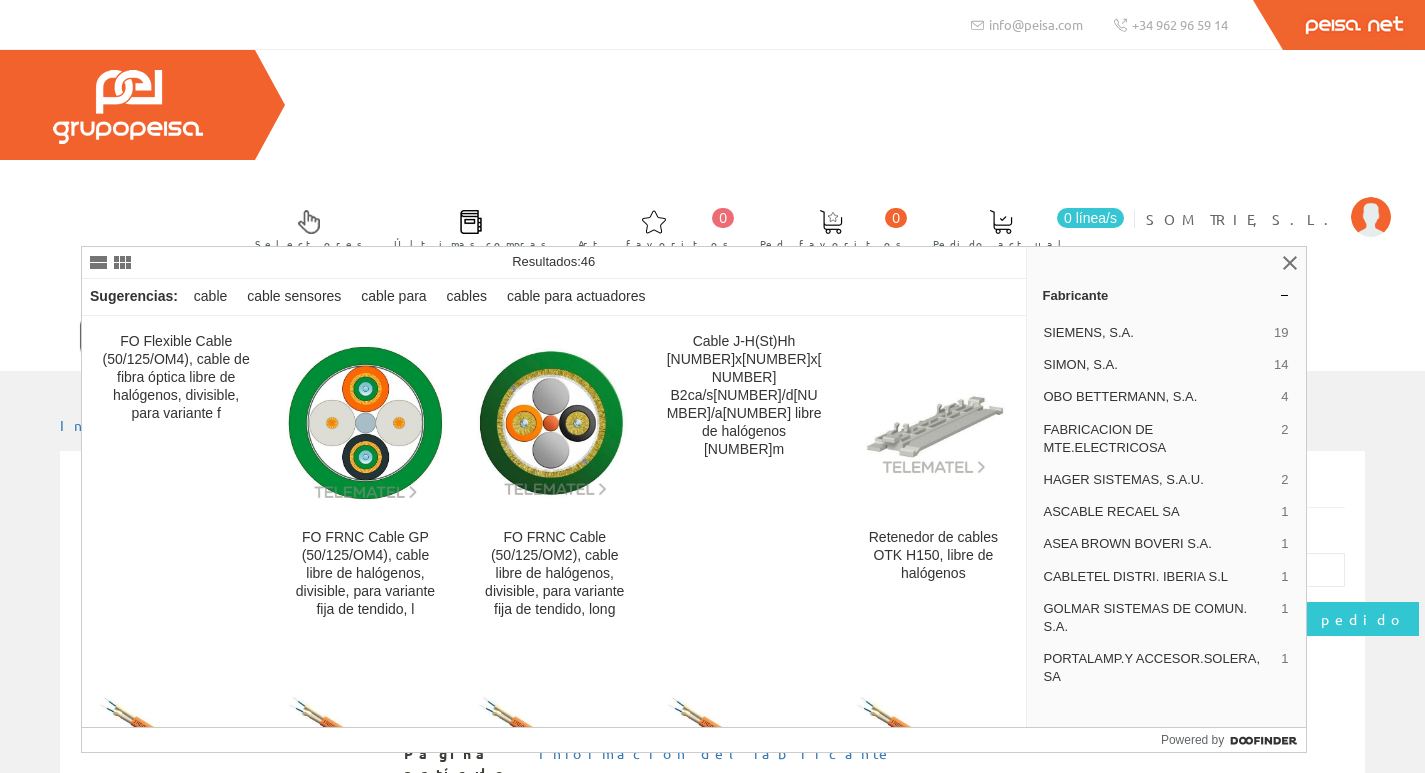 type on "cable 1,5 libre halogenos" 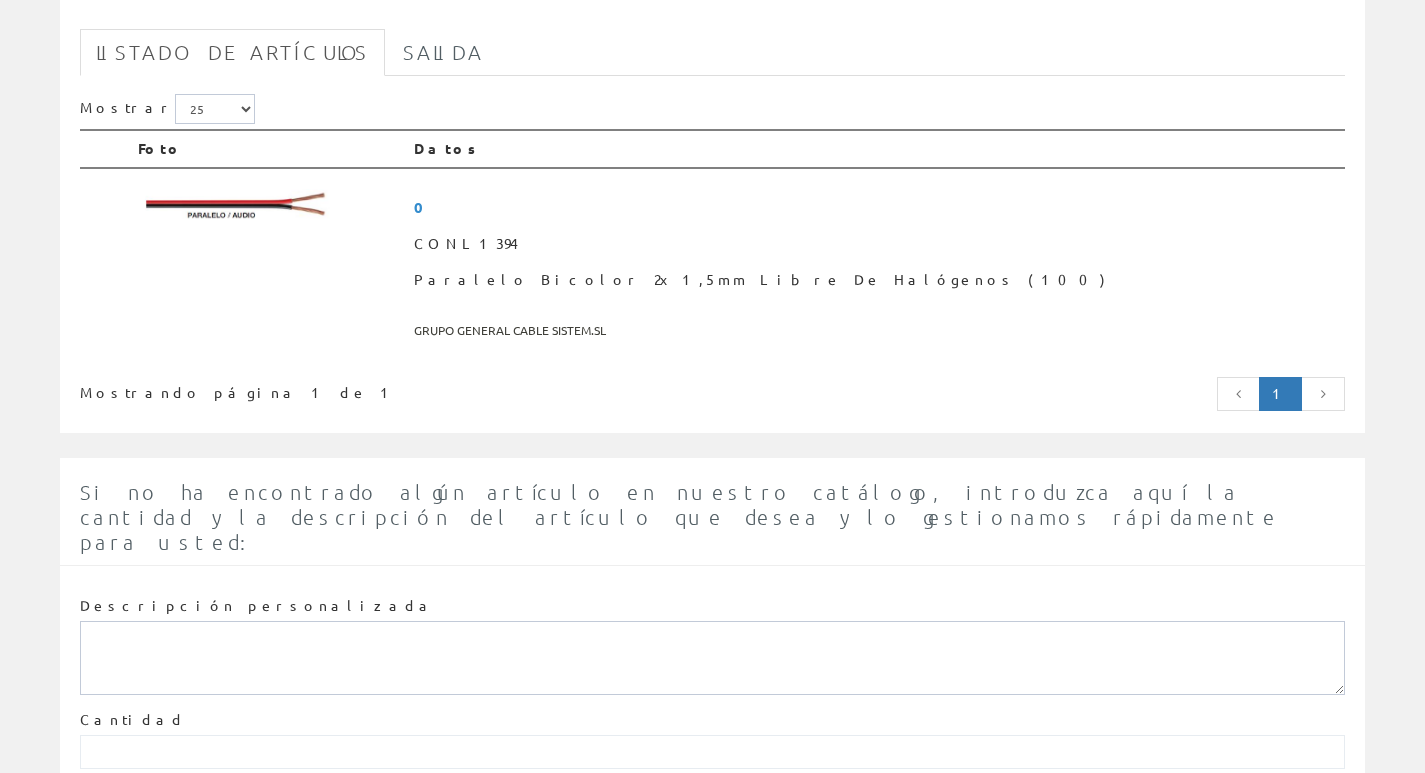 scroll, scrollTop: 157, scrollLeft: 0, axis: vertical 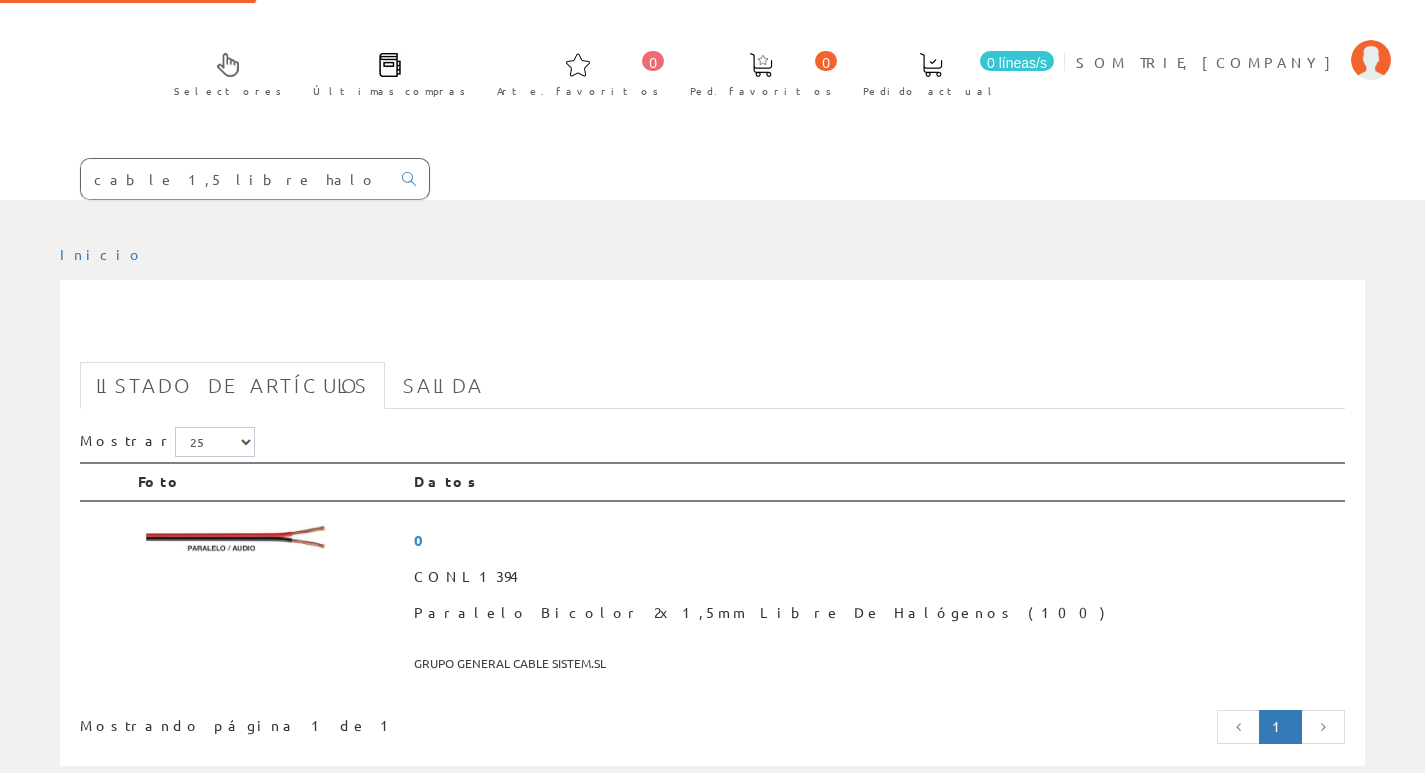 click on "cable 1,5 libre halogenos" at bounding box center [235, 179] 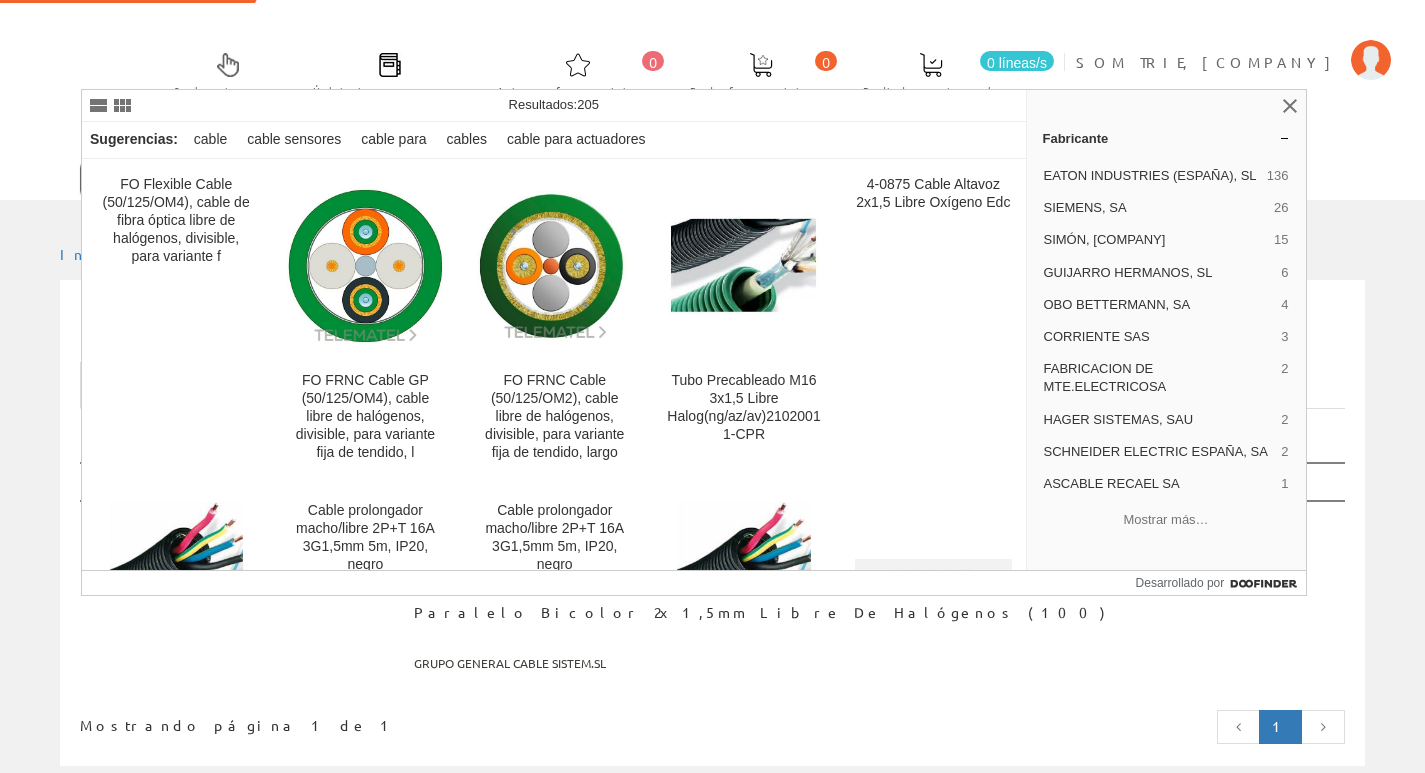 type on "cable 1,5 libre" 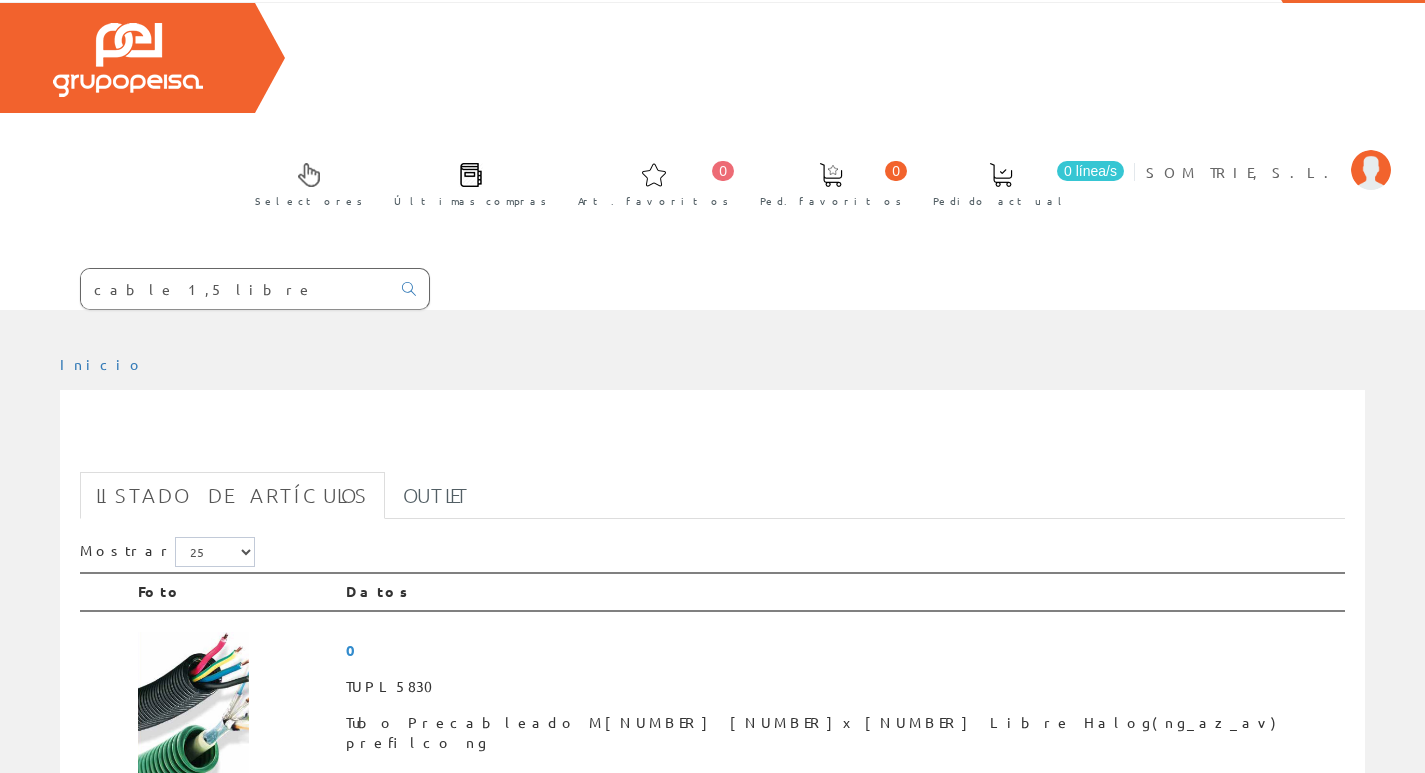 scroll, scrollTop: 0, scrollLeft: 0, axis: both 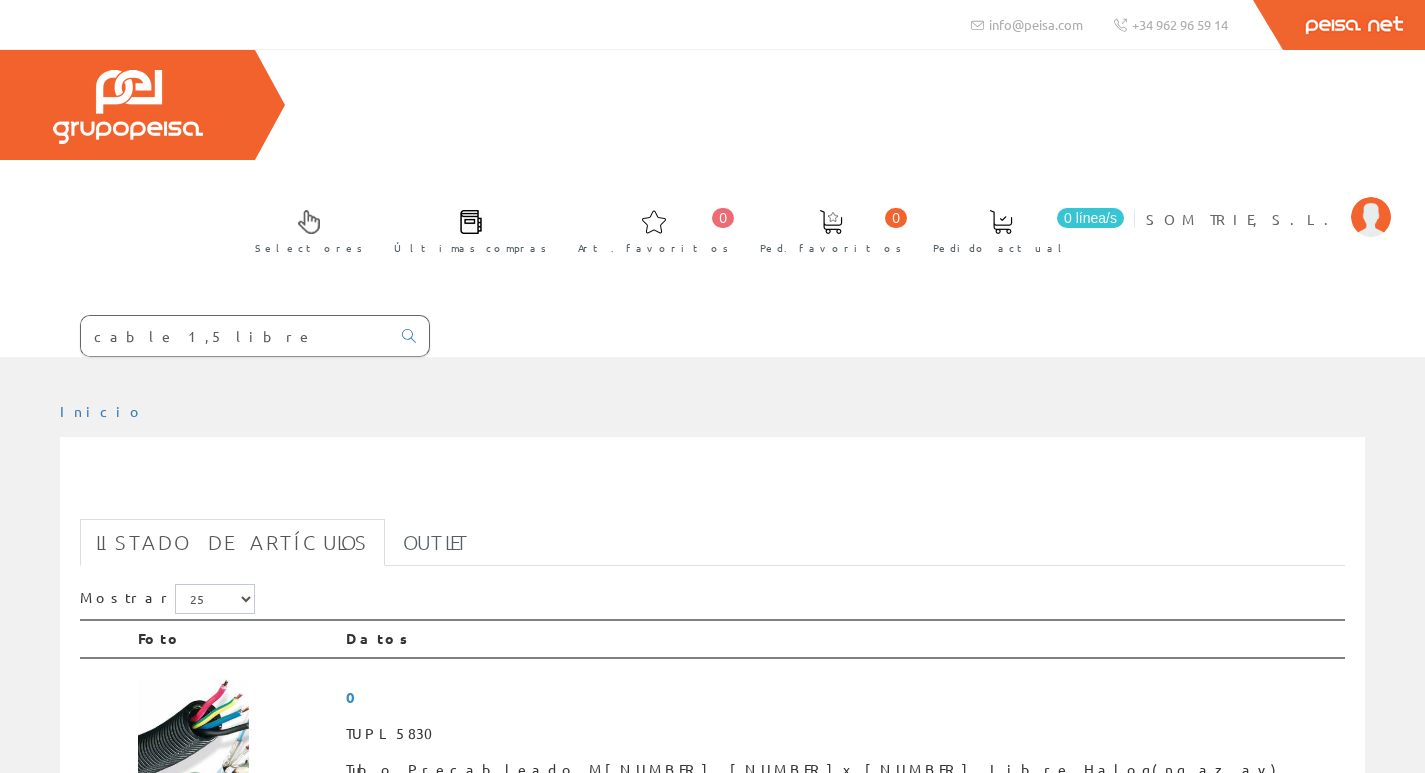 click on "cable 1,5 libre" at bounding box center [235, 336] 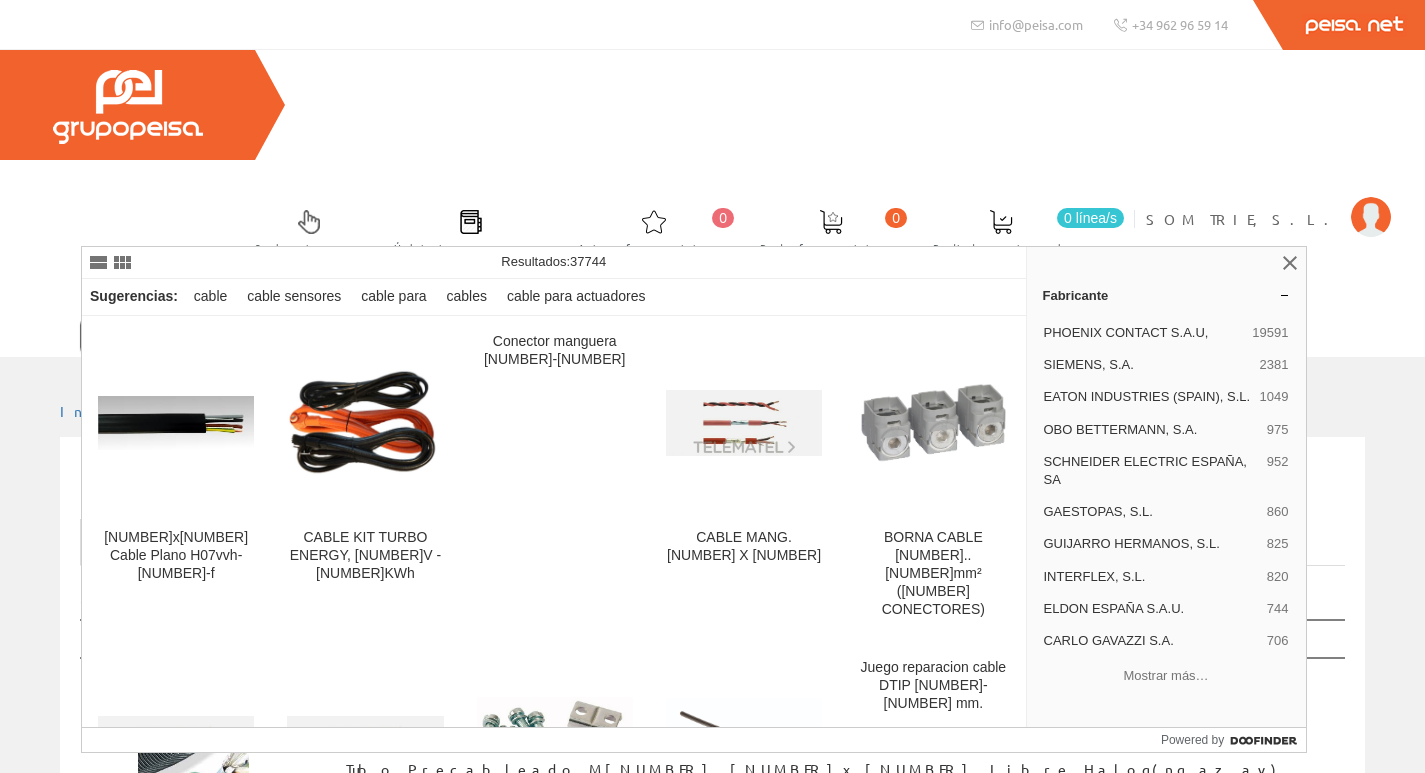type on "cable [NUMBER],[NUMBER]" 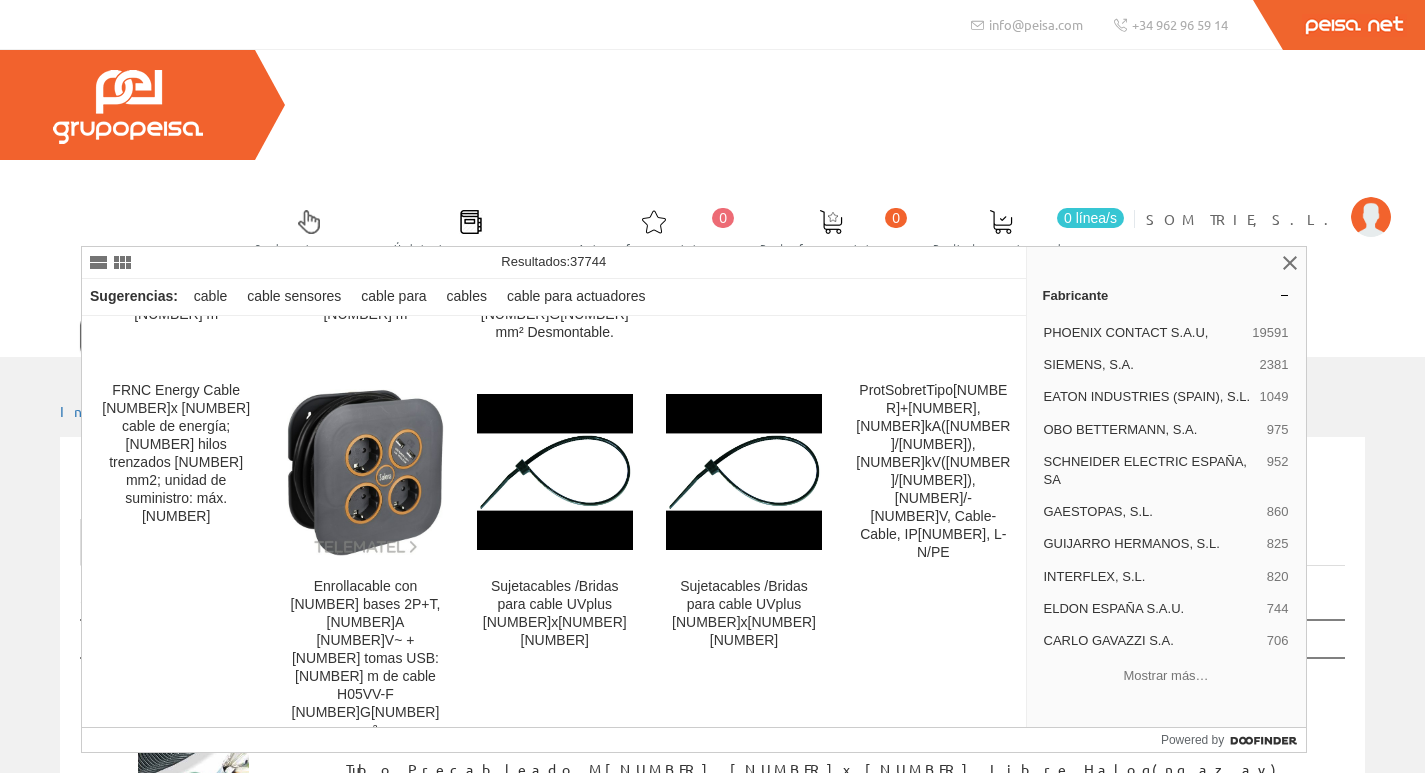 scroll, scrollTop: 2607, scrollLeft: 0, axis: vertical 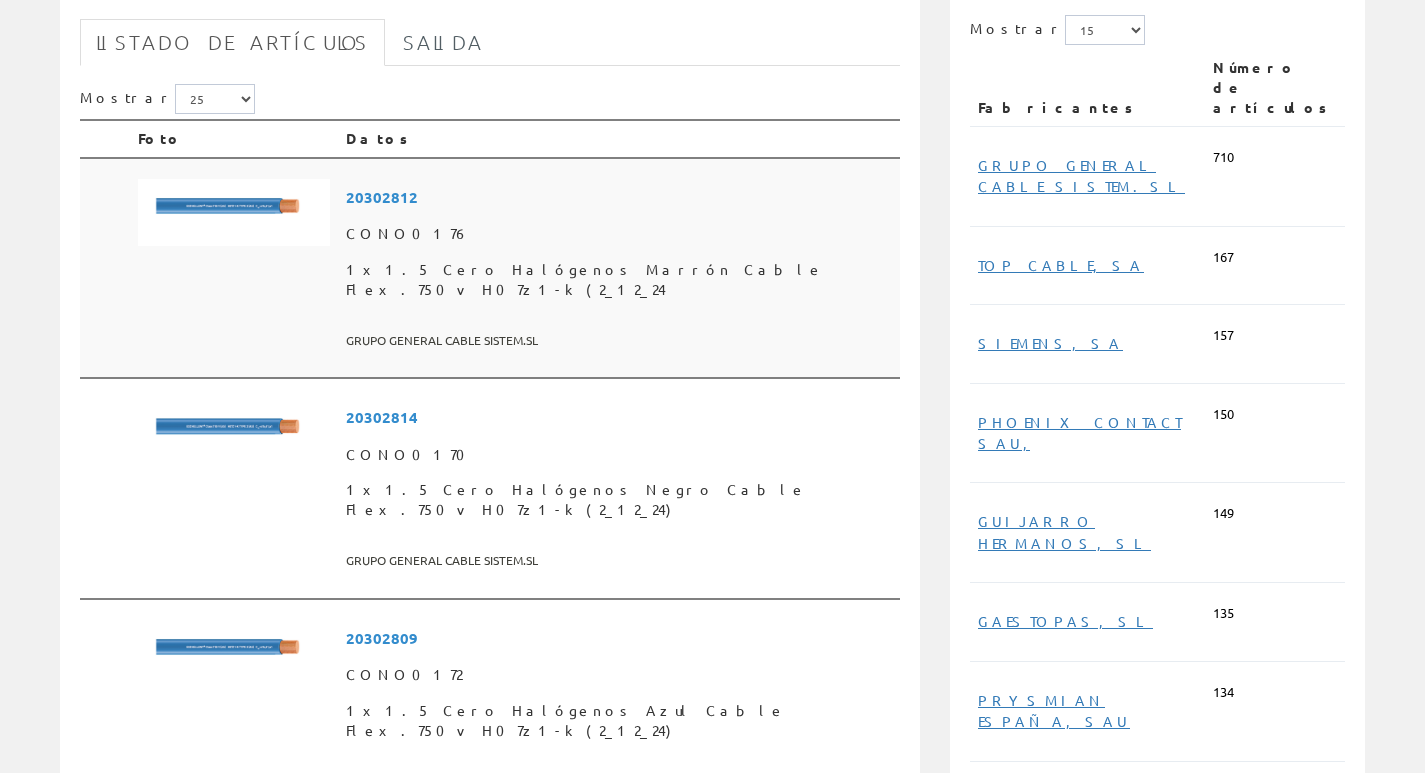 click on "20302812" at bounding box center (619, 197) 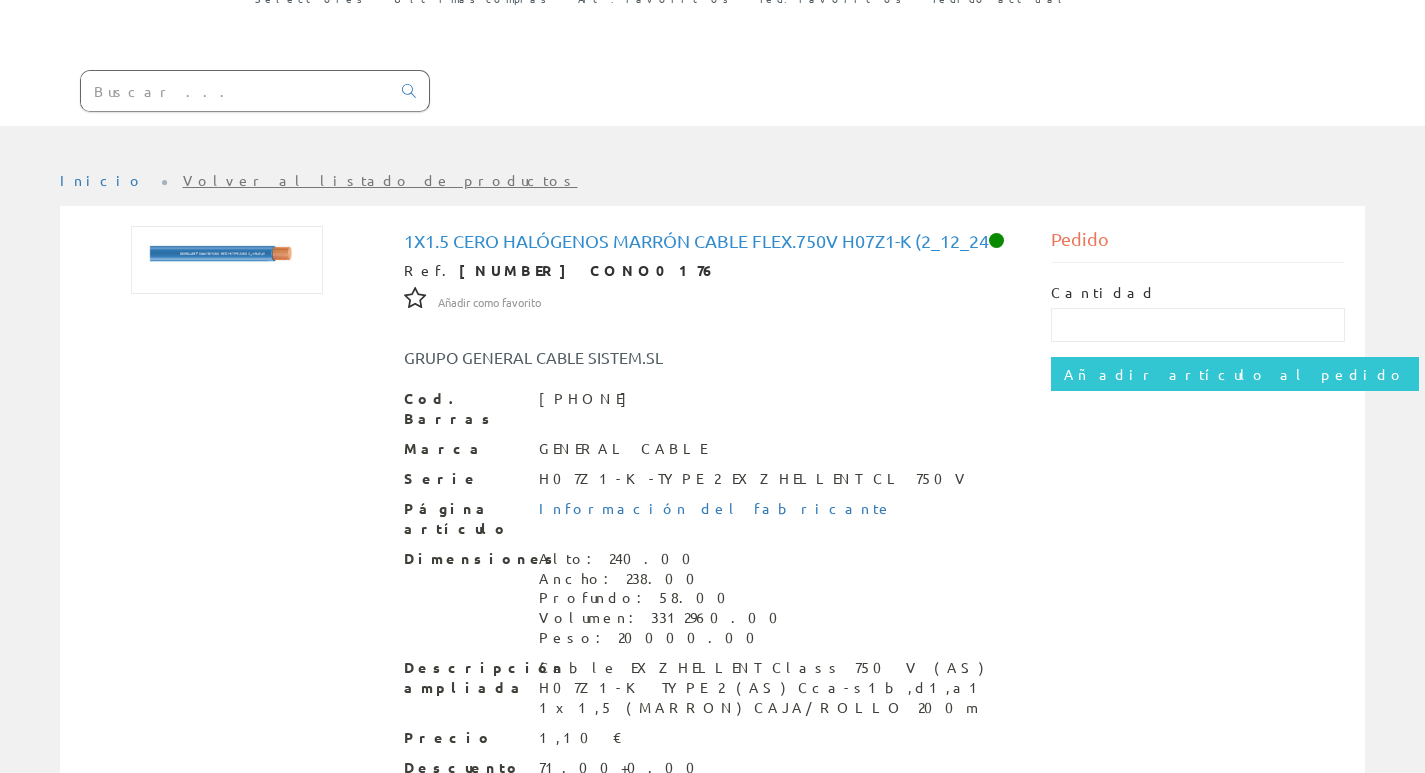 scroll, scrollTop: 261, scrollLeft: 0, axis: vertical 